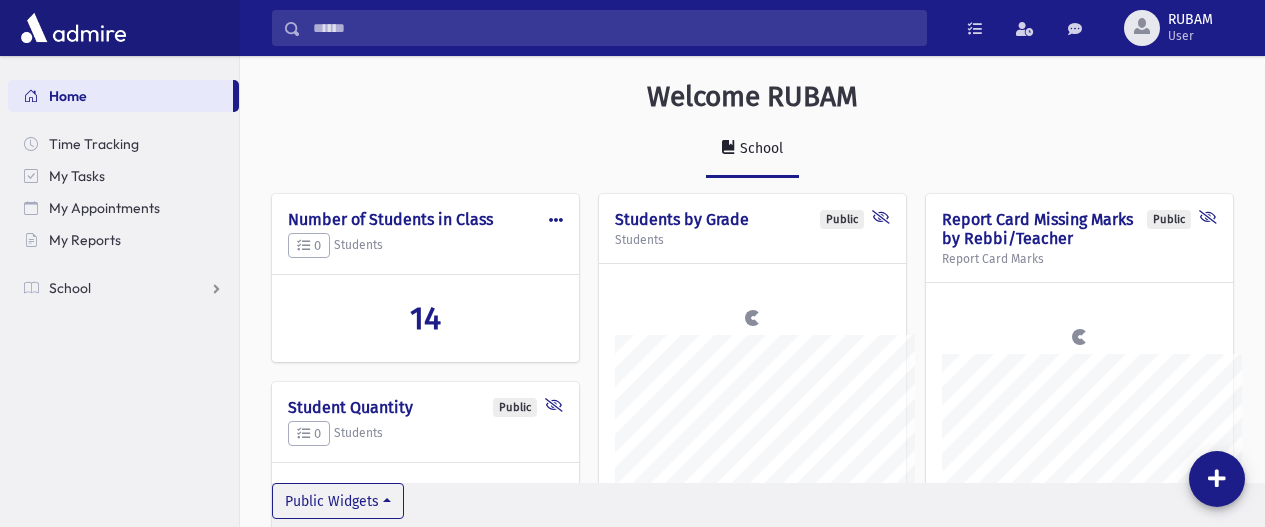 scroll, scrollTop: 0, scrollLeft: 0, axis: both 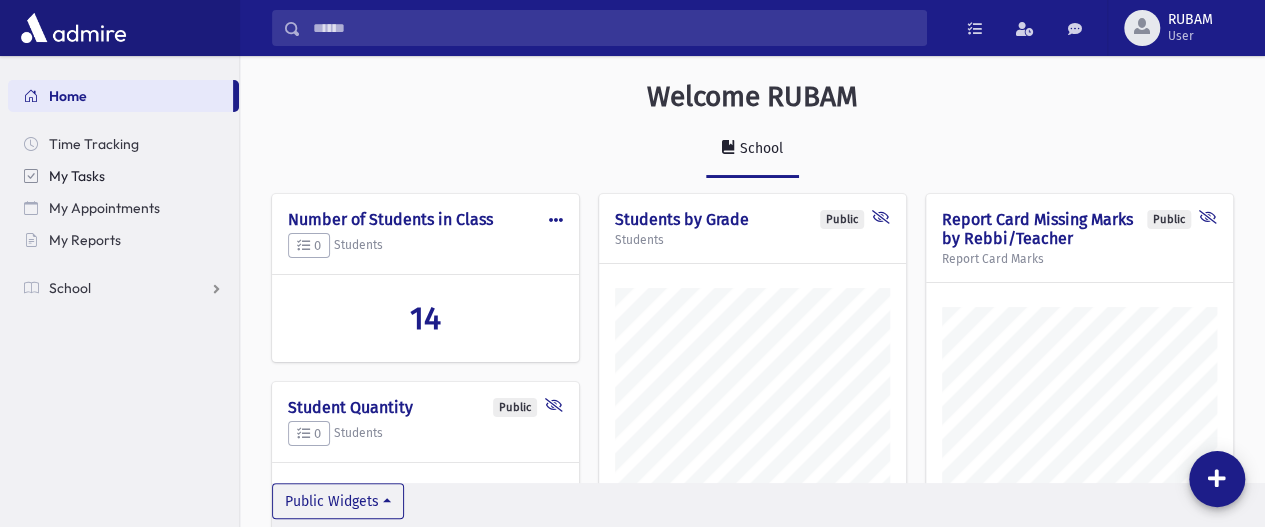click on "My Tasks" at bounding box center (77, 176) 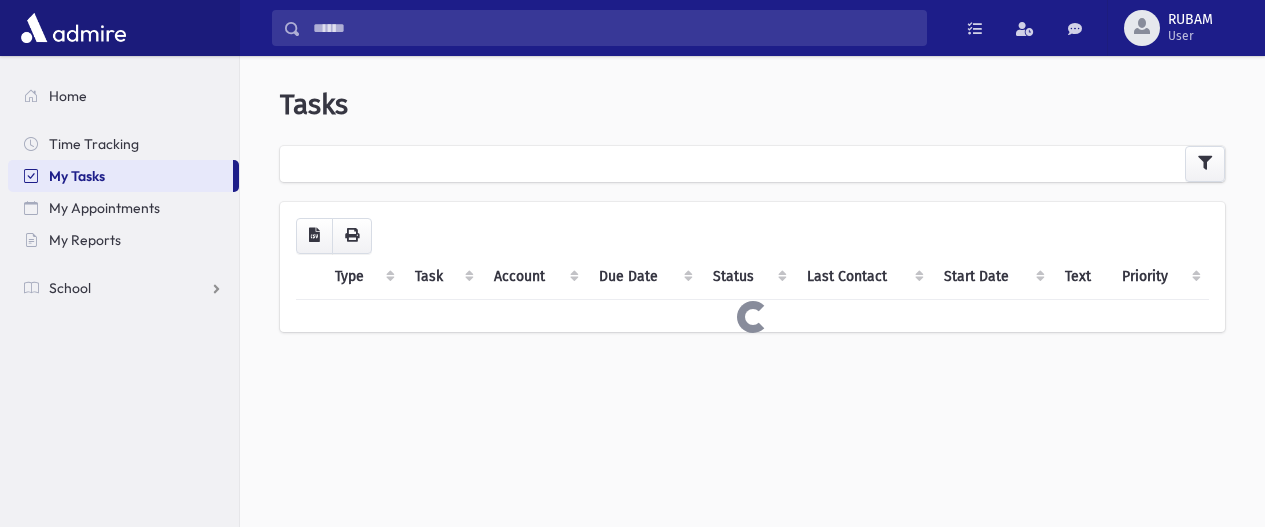 scroll, scrollTop: 0, scrollLeft: 0, axis: both 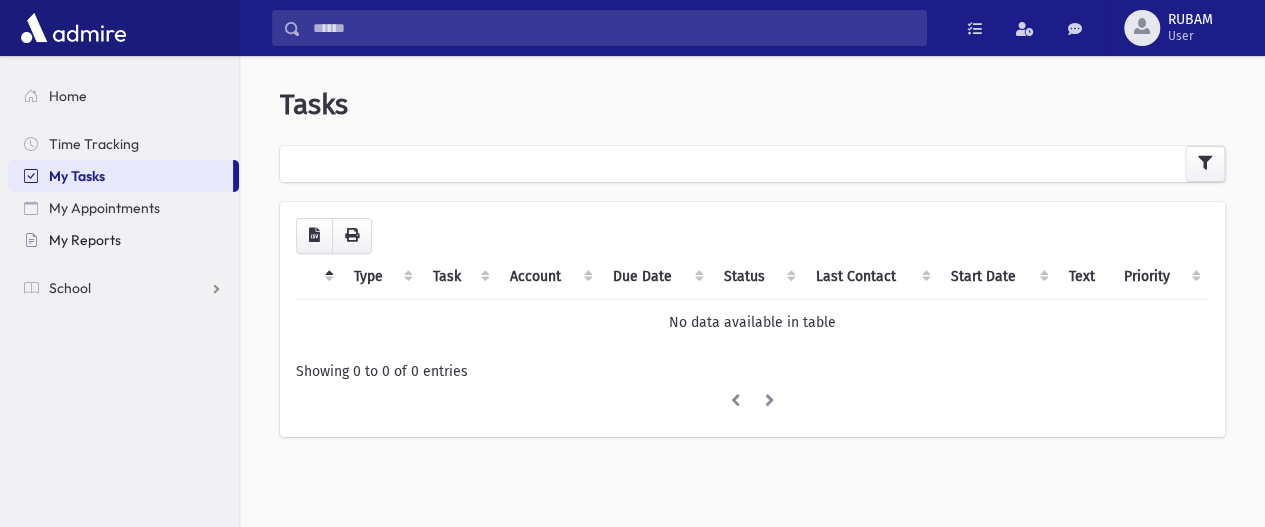 click on "My Reports" at bounding box center (85, 240) 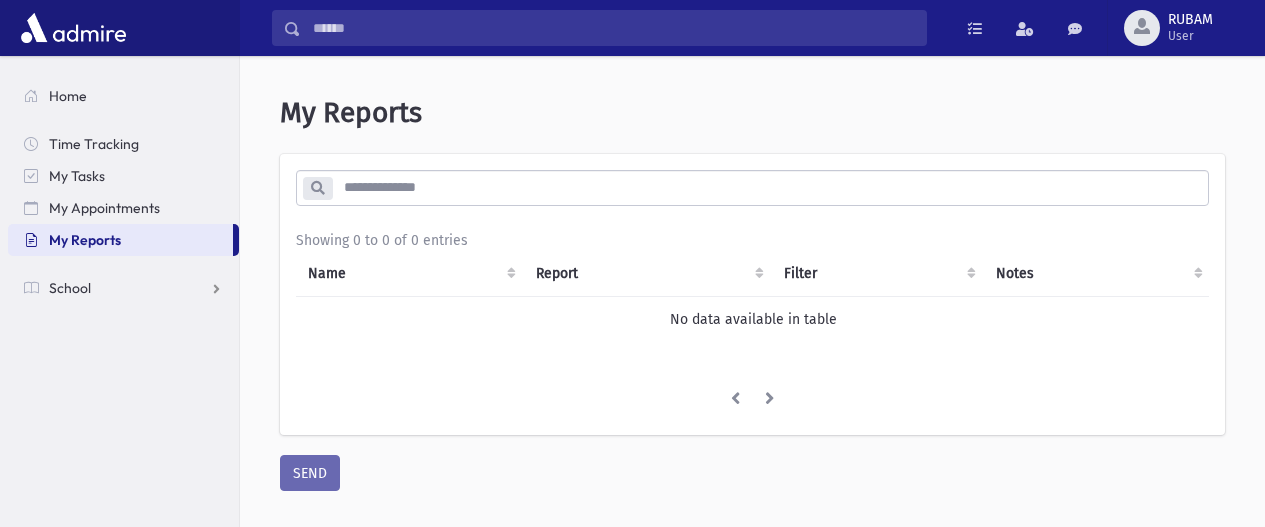 scroll, scrollTop: 0, scrollLeft: 0, axis: both 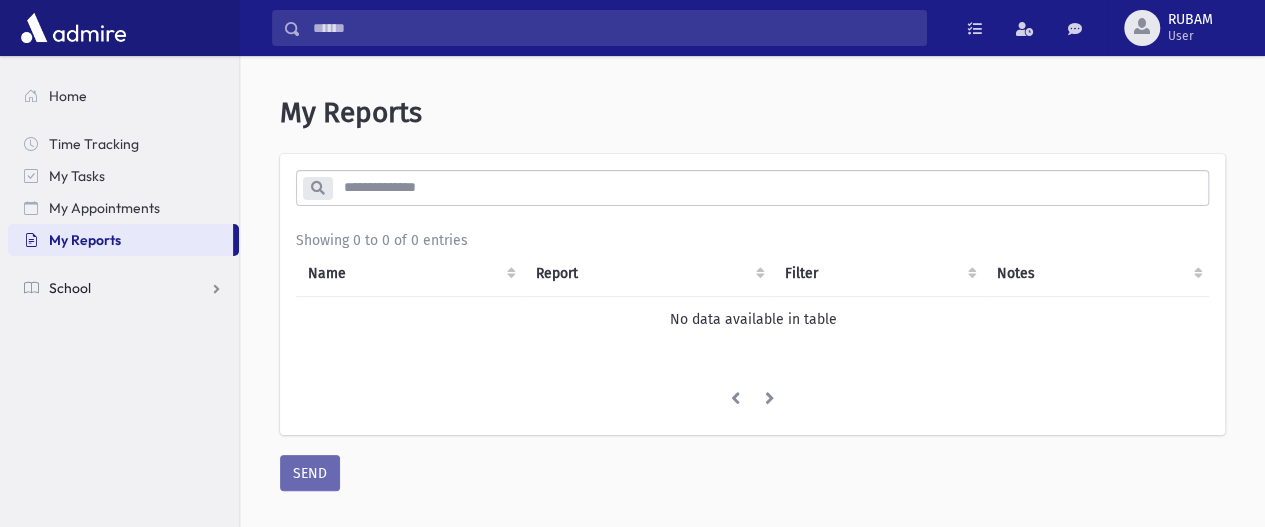 click on "School" at bounding box center [123, 288] 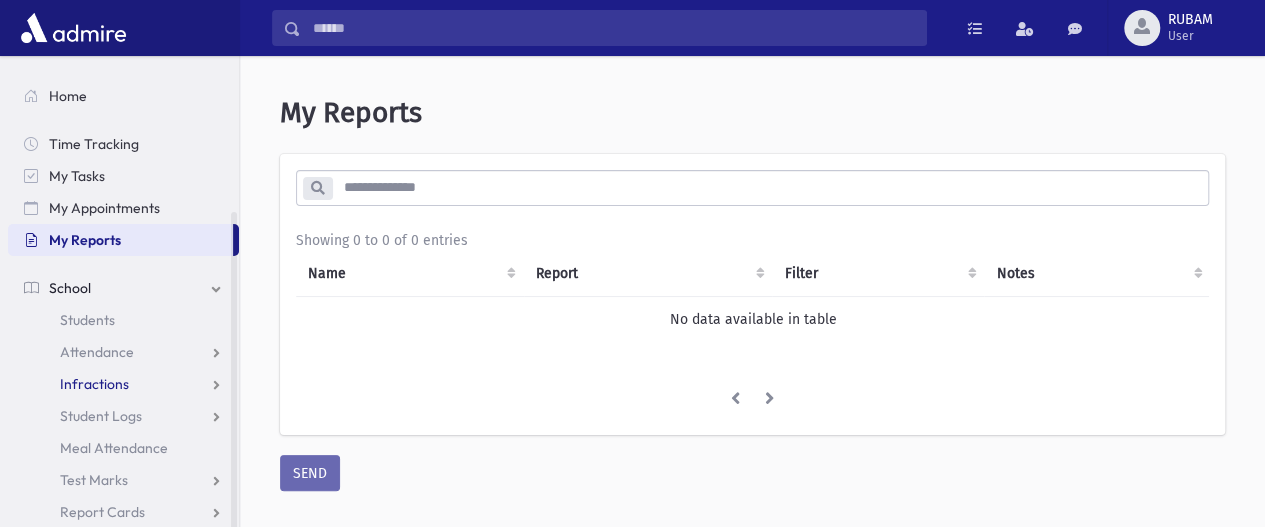 scroll, scrollTop: 84, scrollLeft: 0, axis: vertical 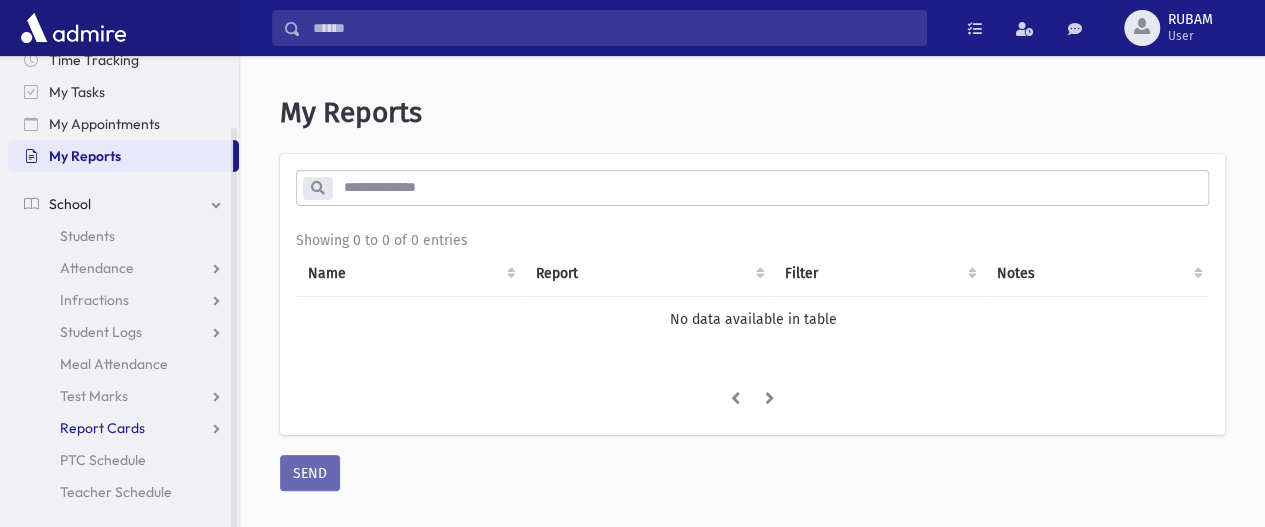 click on "Report Cards" at bounding box center (102, 428) 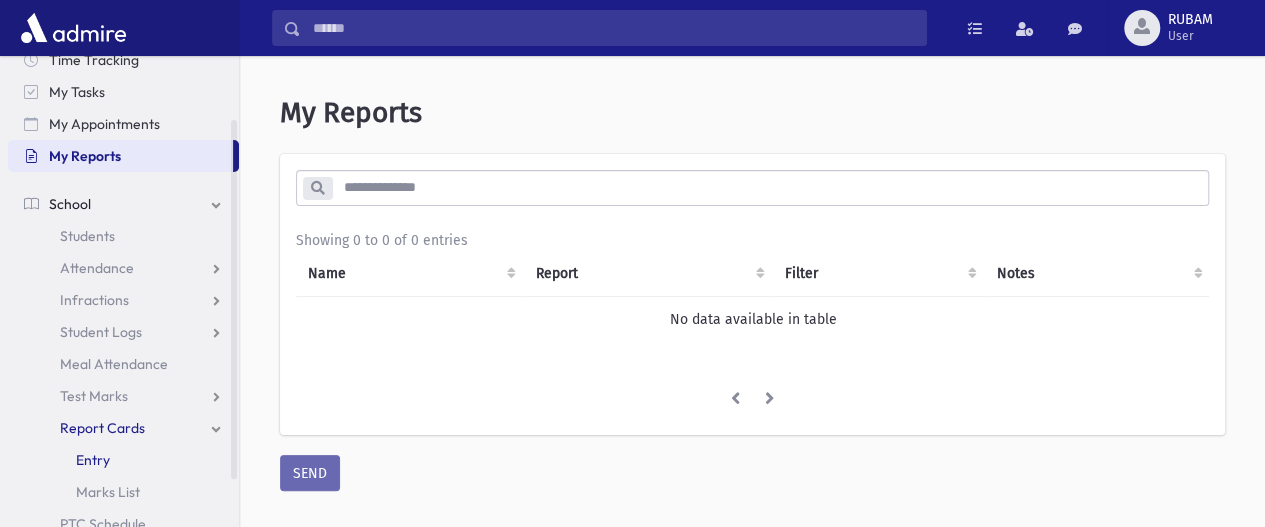 click on "Entry" at bounding box center (123, 460) 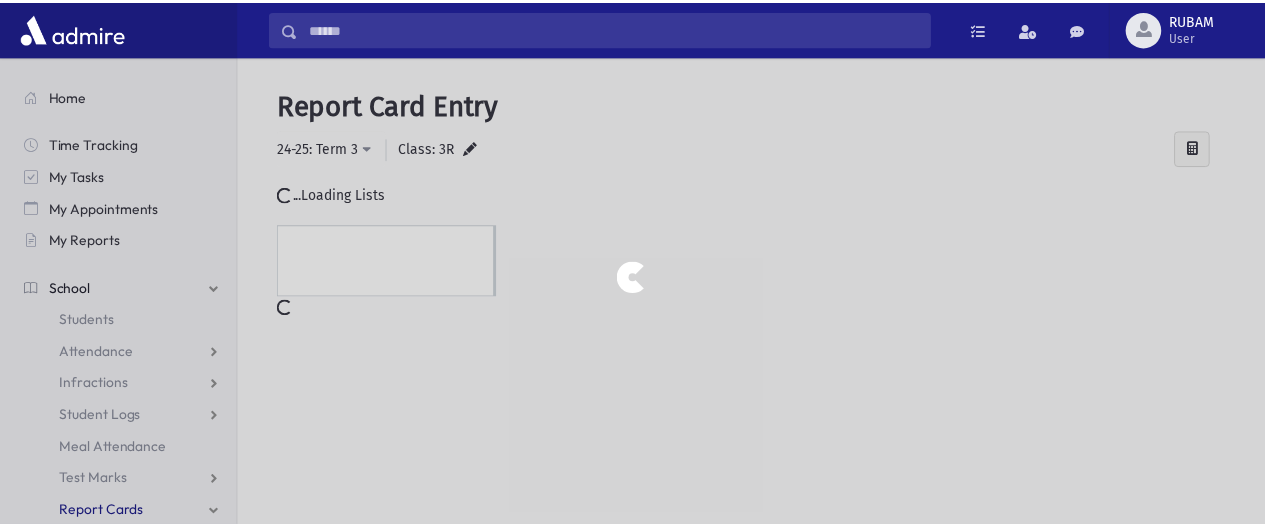 scroll, scrollTop: 0, scrollLeft: 0, axis: both 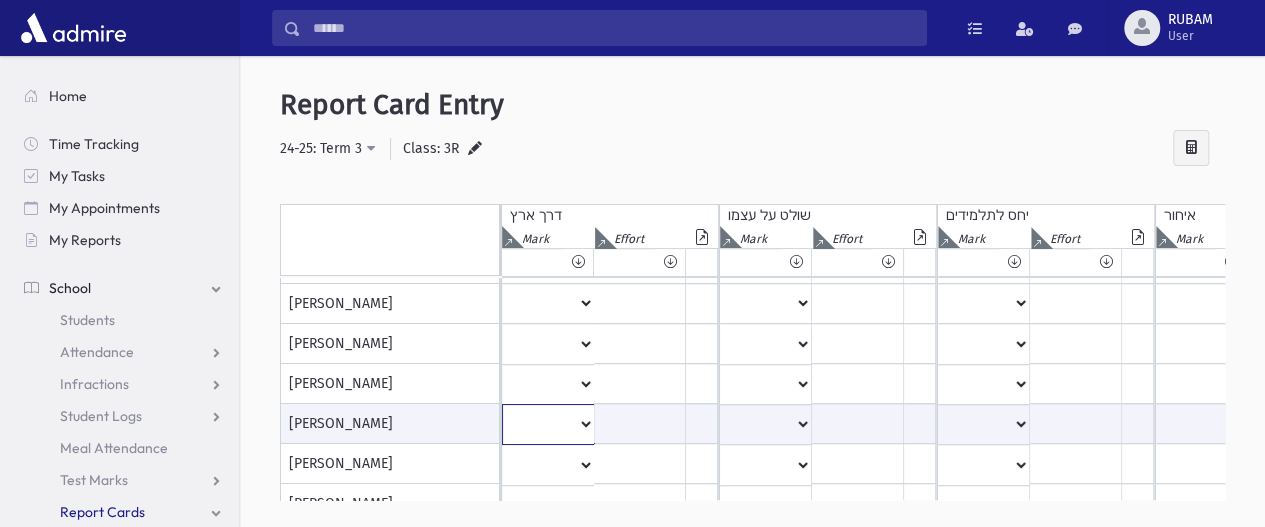 click on "****
*
**
**
*
**
**
**
***
***
**
***
***
**" at bounding box center (548, 424) 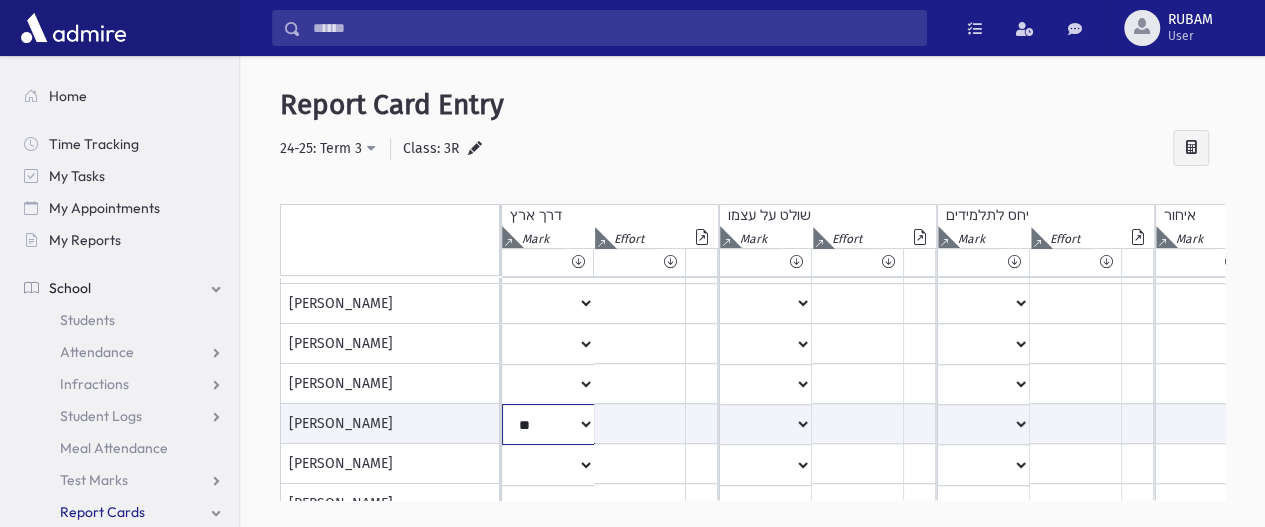 click on "****
*
**
**
*
**
**
**
***
***
**
***
***
**" at bounding box center [548, 424] 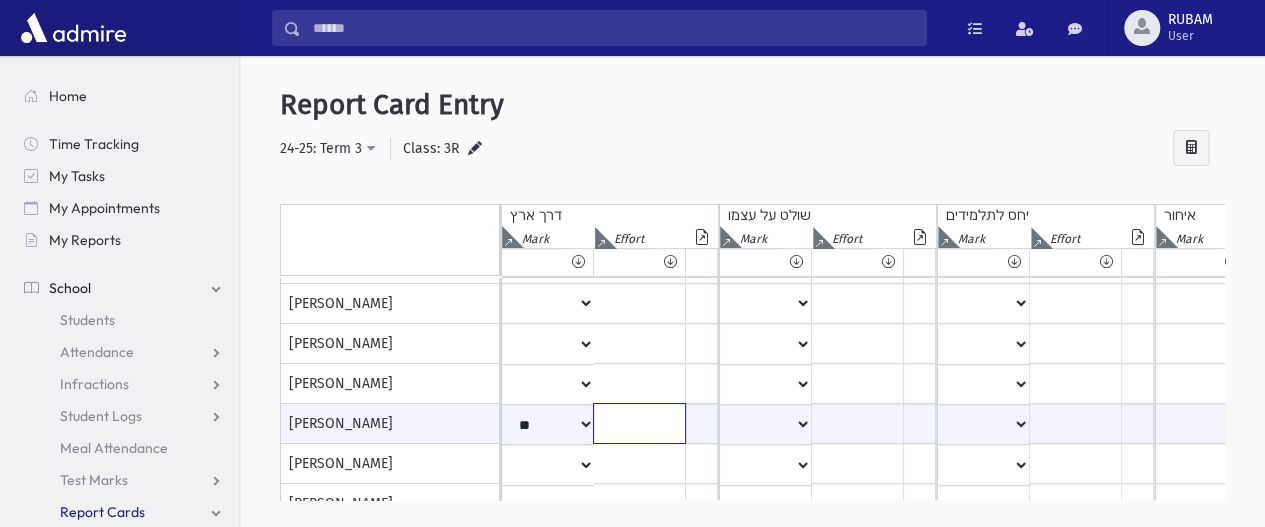 click at bounding box center (639, 423) 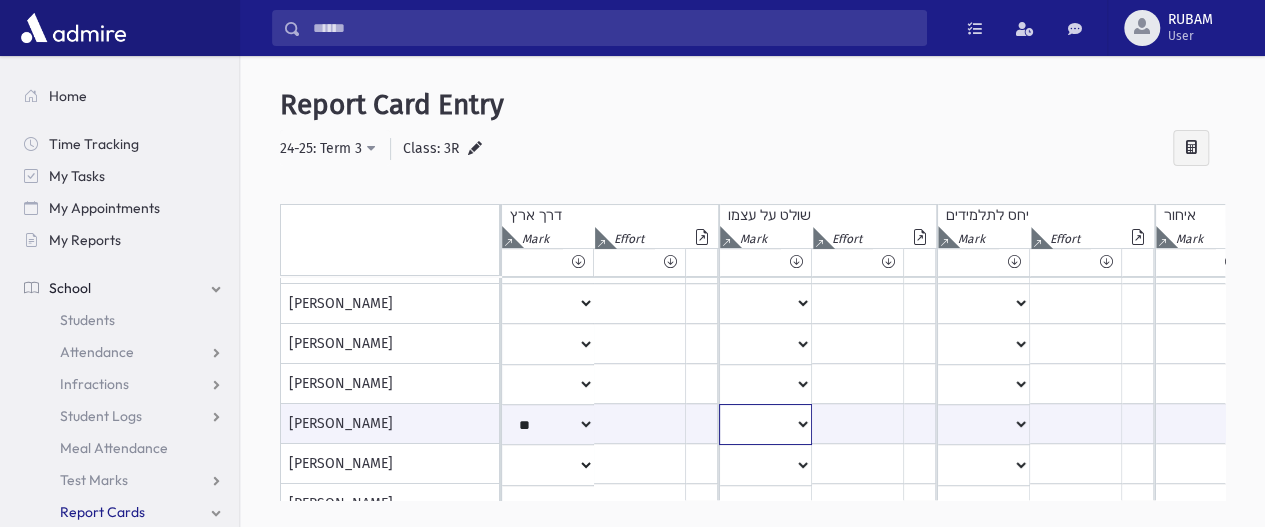 click on "****
*
**
**
*
**
**
**
***
***
**
***
***
**" at bounding box center [548, 424] 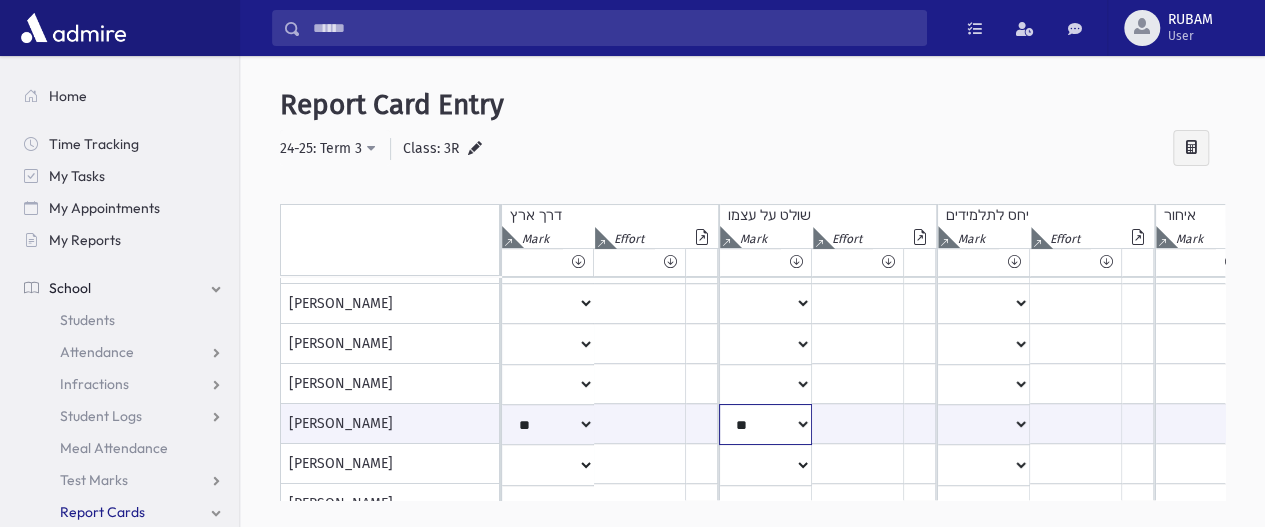 click on "****
*
**
**
*
**
**
**
***
***
**
***
***
**" at bounding box center [548, 424] 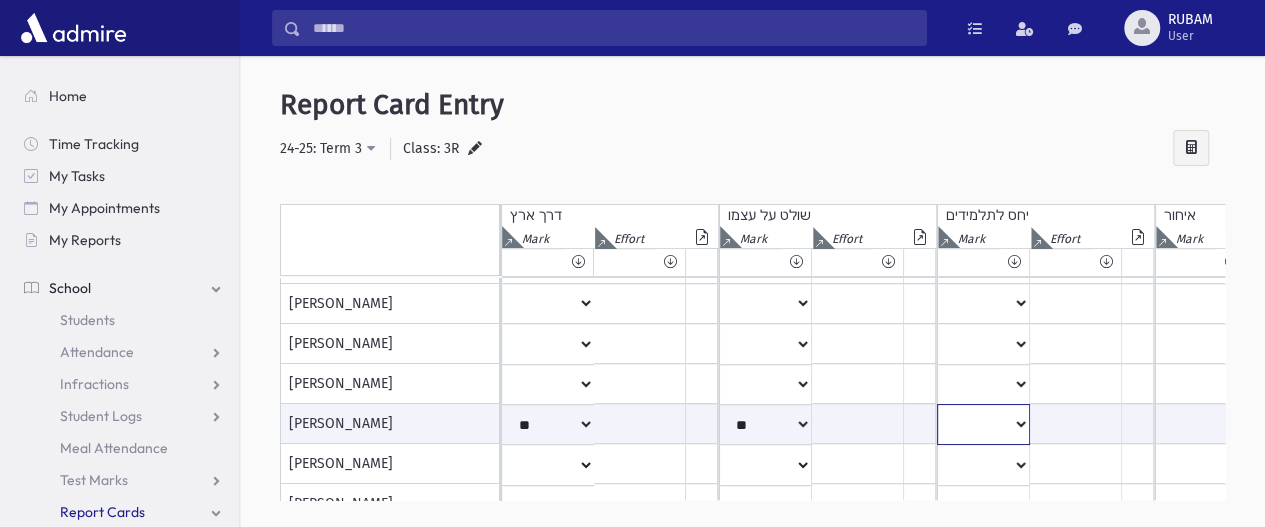 click on "****
*
**
**
*
**
**
**
***
***
**
***
***
**" at bounding box center [548, 424] 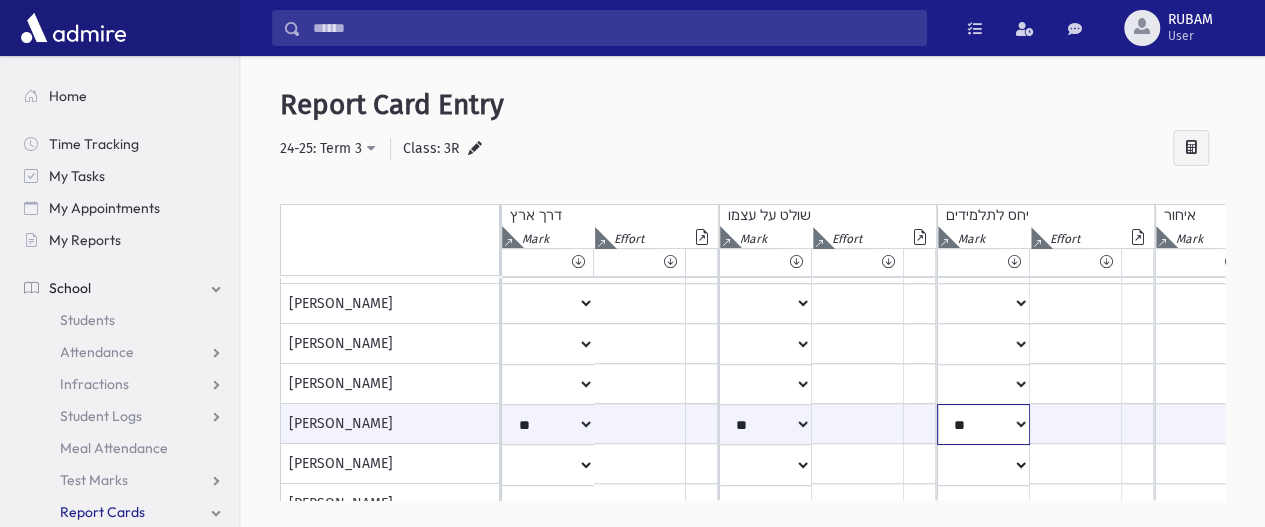 click on "****
*
**
**
*
**
**
**
***
***
**
***
***
**" at bounding box center (548, 424) 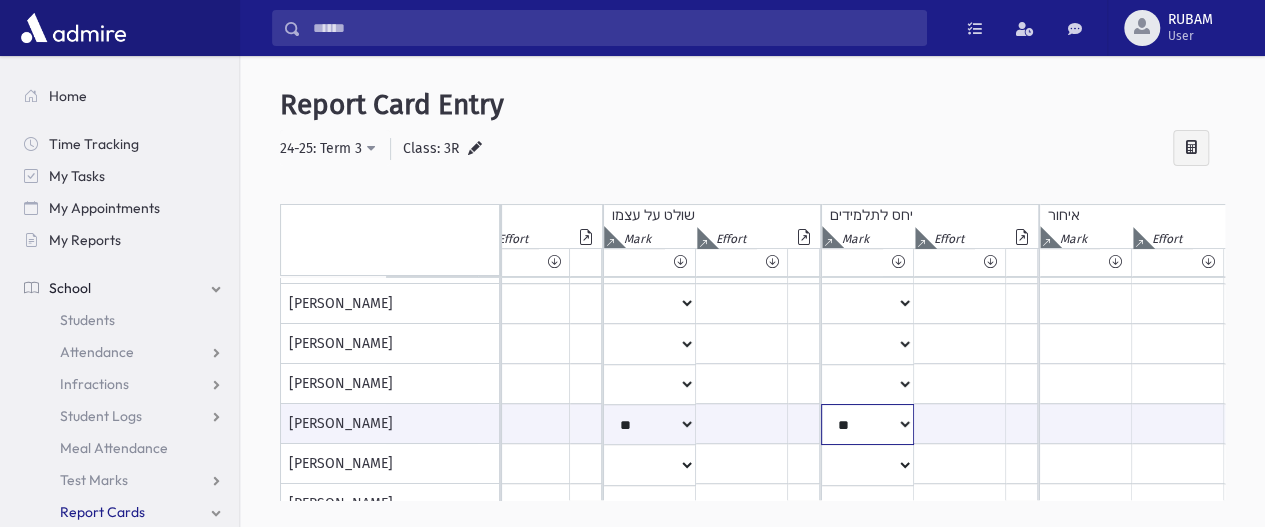 scroll, scrollTop: 34, scrollLeft: 198, axis: both 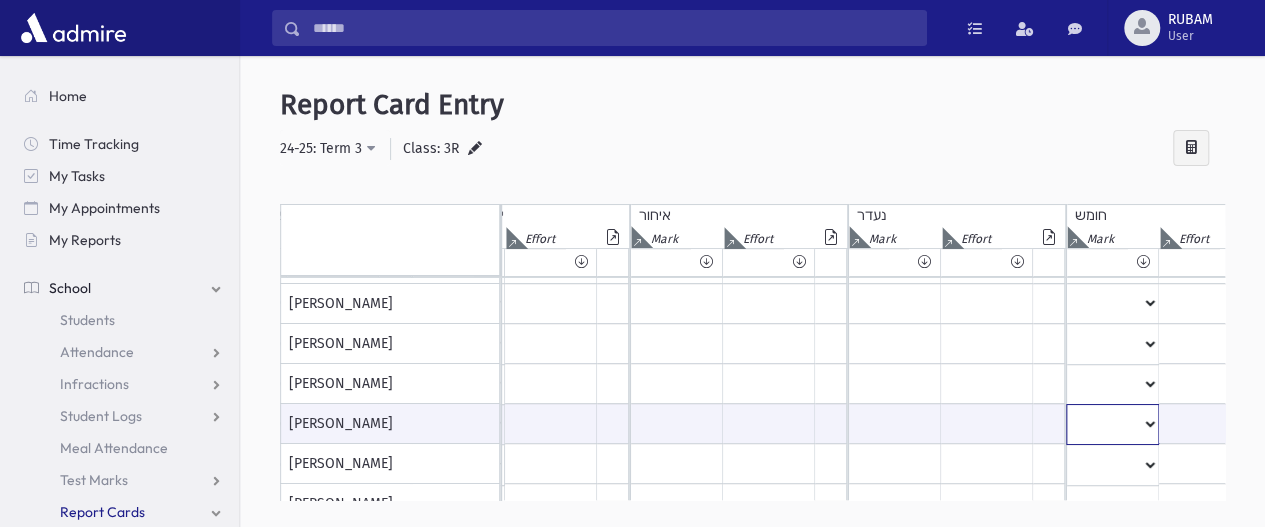 click on "*
**
**
*
**
**
*
**
**
*
**
**
**
***
**
***
**
***
***
***
***
**
***" at bounding box center [23, 424] 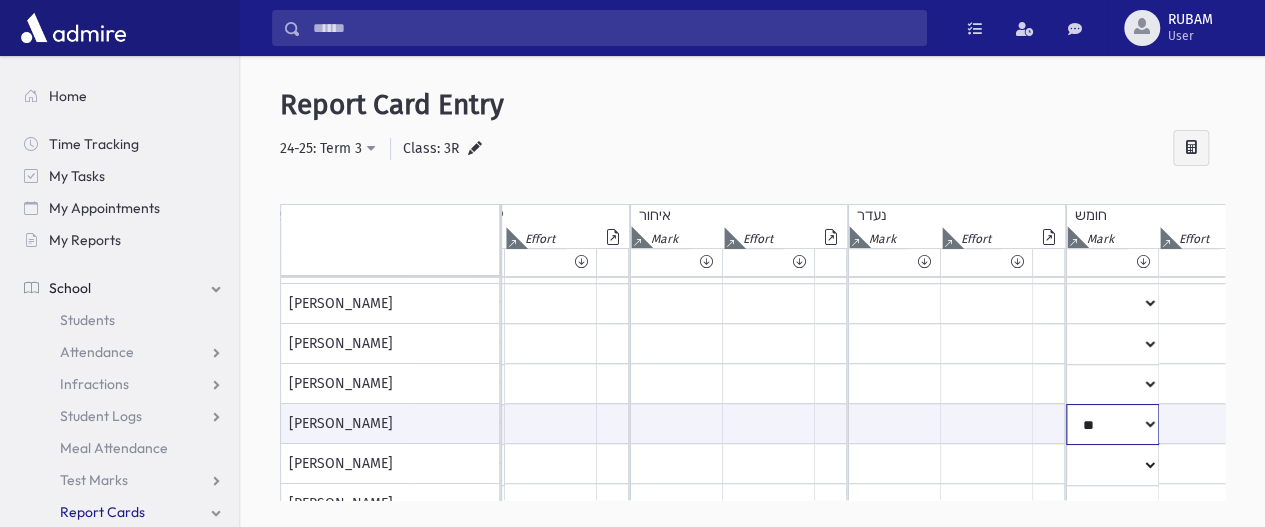 click on "*
**
**
*
**
**
*
**
**
*
**
**
**
***
**
***
**
***
***
***
***
**
***" at bounding box center [23, 424] 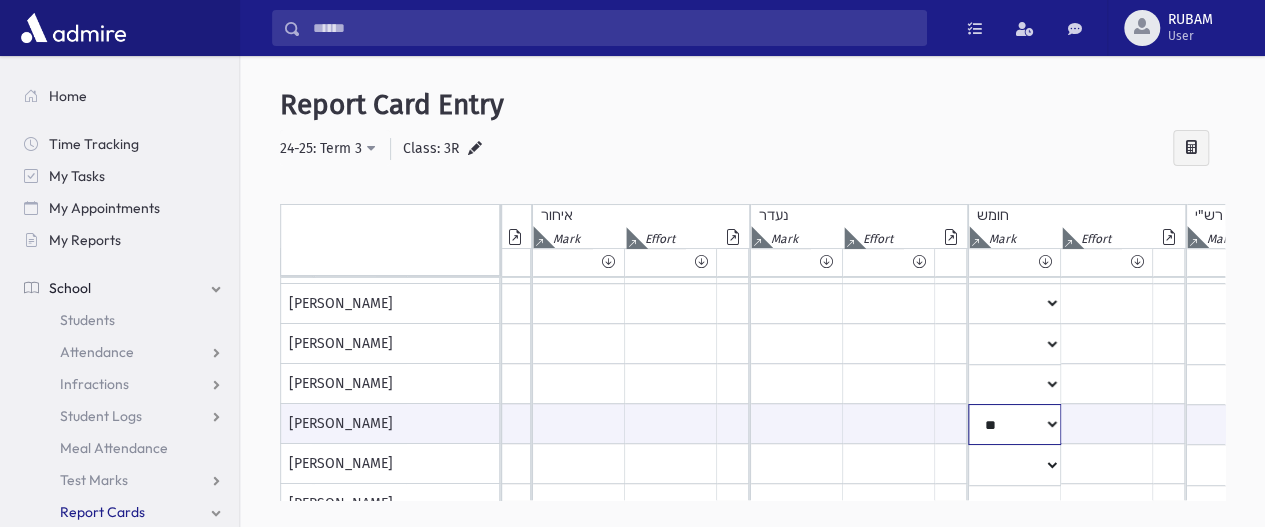 scroll, scrollTop: 34, scrollLeft: 665, axis: both 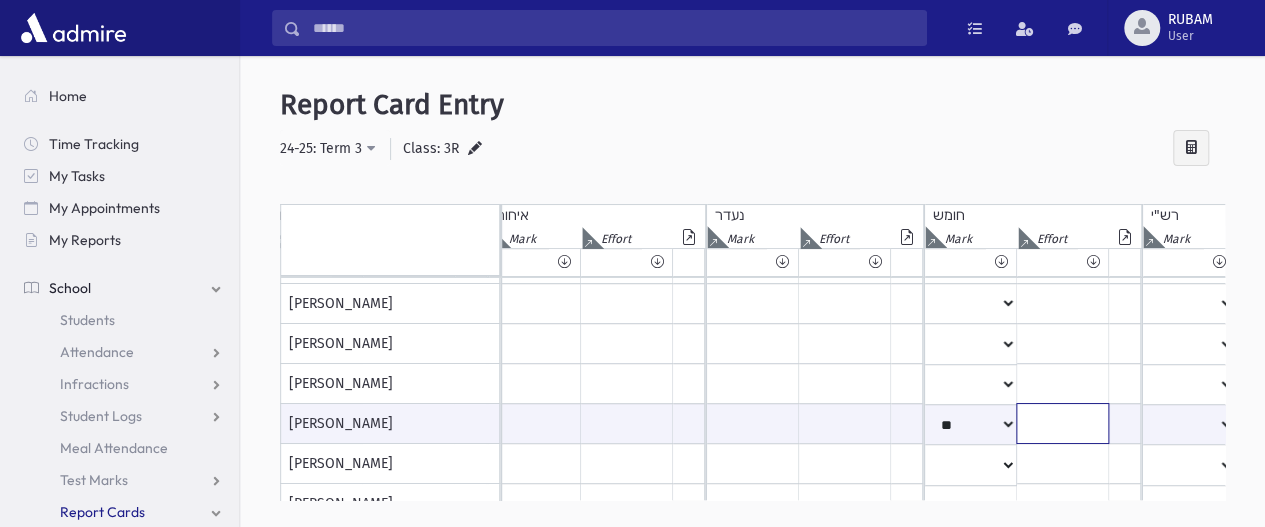 click at bounding box center [-28, 423] 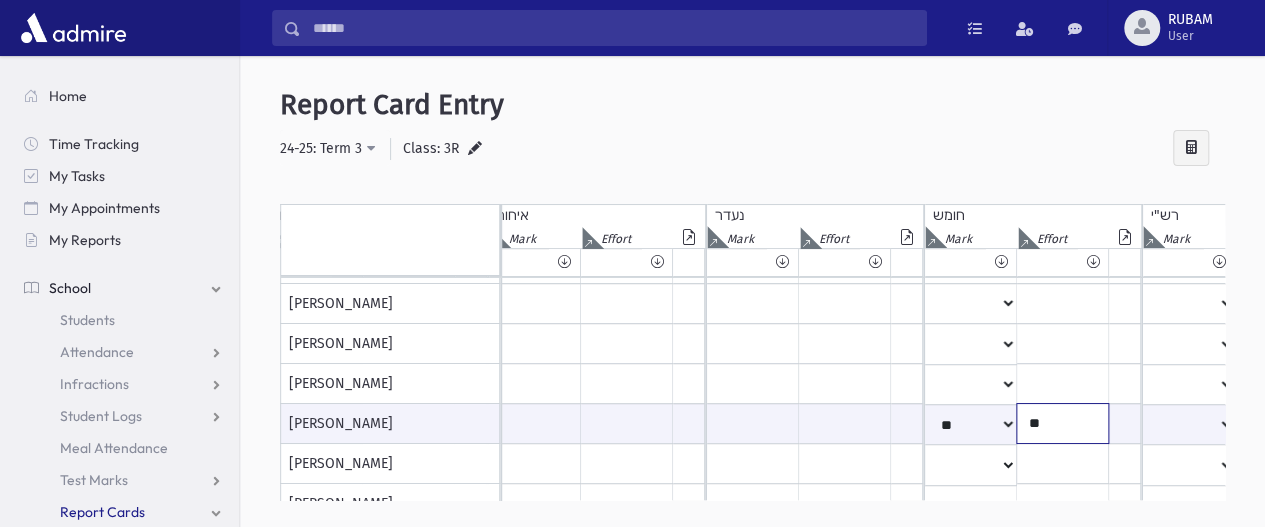 scroll, scrollTop: 34, scrollLeft: 761, axis: both 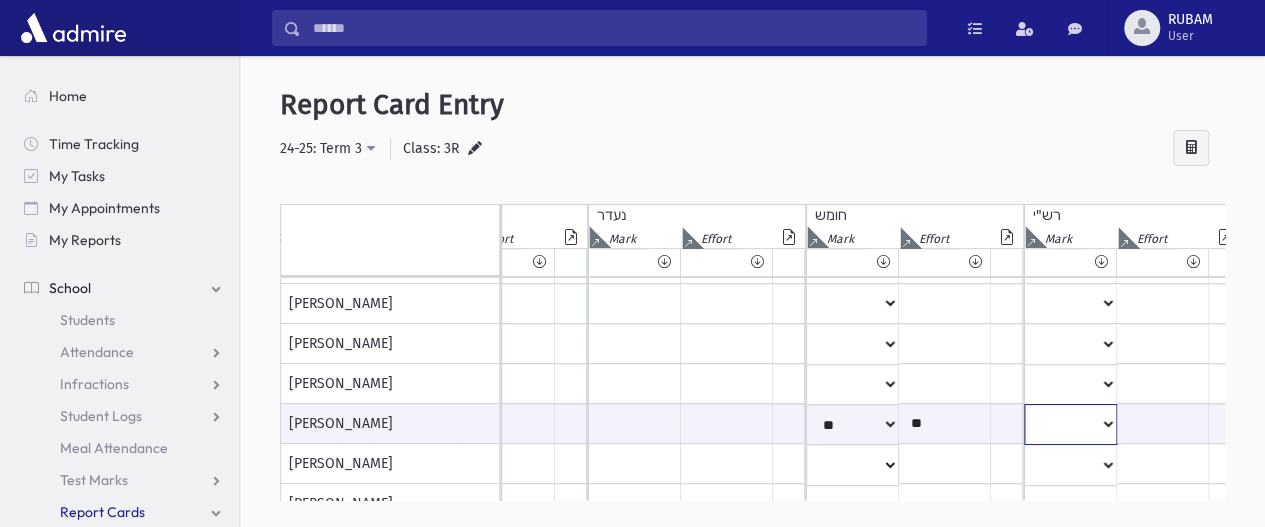 click on "*
**
**
*
**
**
*
**
**
*
**
**
**
***
**
***
**
***
***
***
***
**
***" at bounding box center (-237, 424) 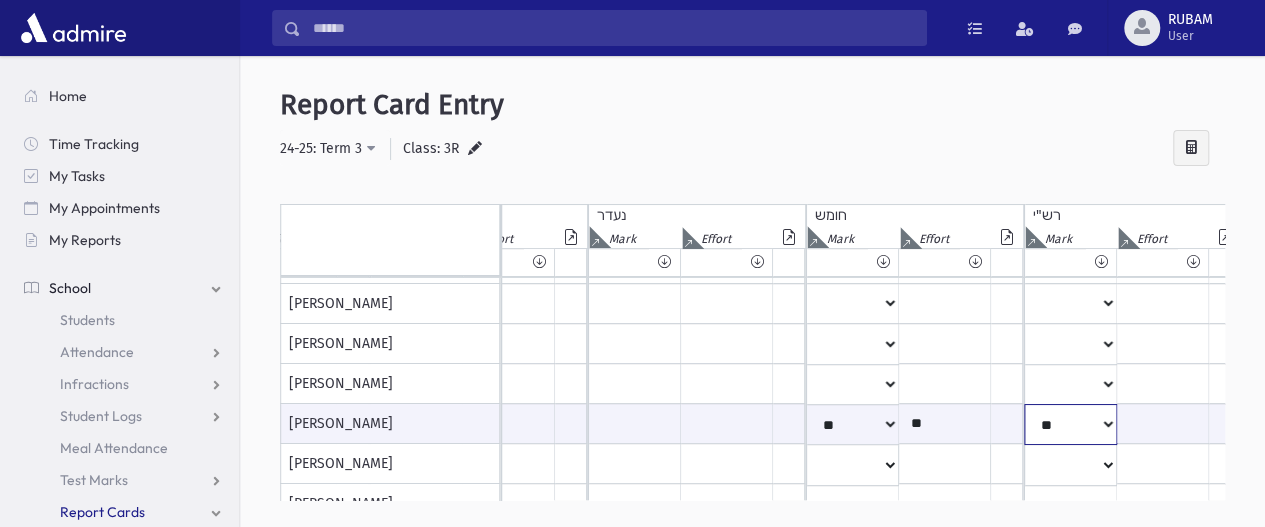 click on "*
**
**
*
**
**
*
**
**
*
**
**
**
***
**
***
**
***
***
***
***
**
***" at bounding box center [-237, 424] 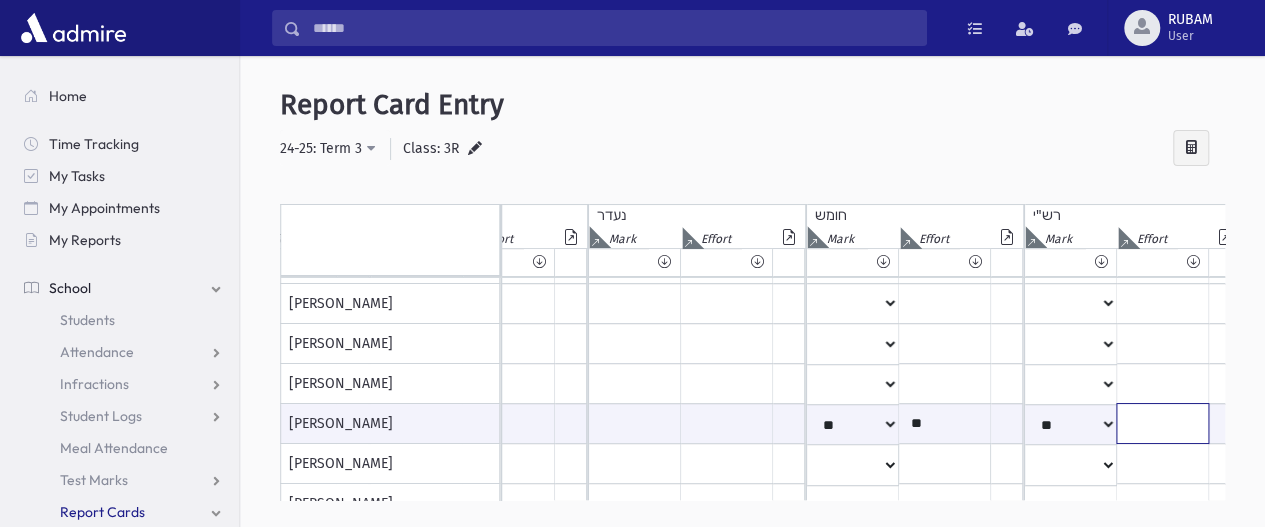 click at bounding box center [-146, 423] 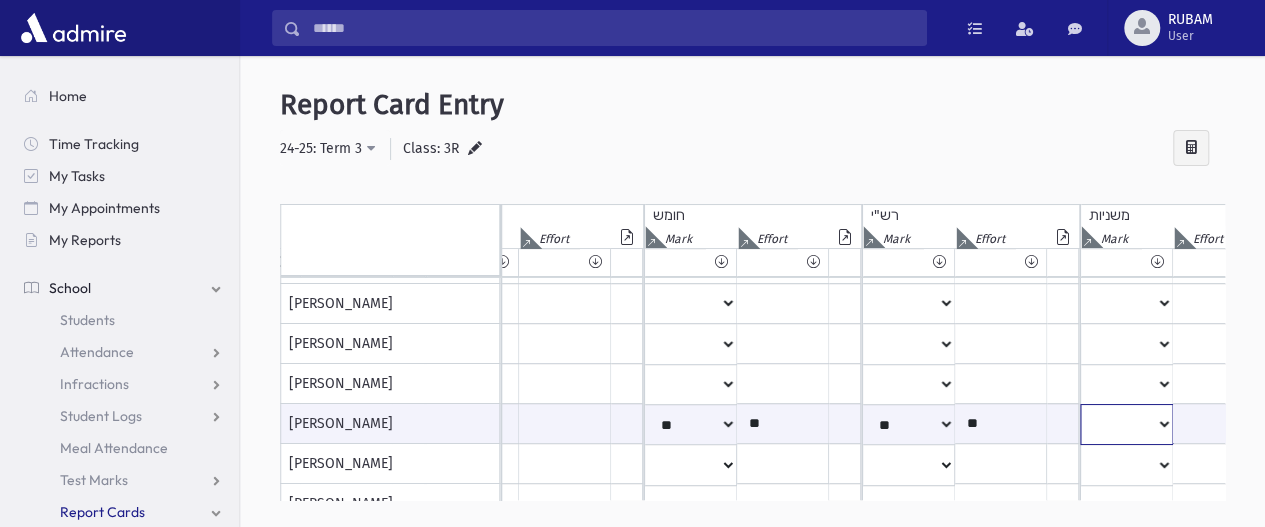 click on "*
**
**
*
**
**
*
**
**
*
**
**
**
***
**
***
**
***
***
***
***
**
***" at bounding box center (-399, 424) 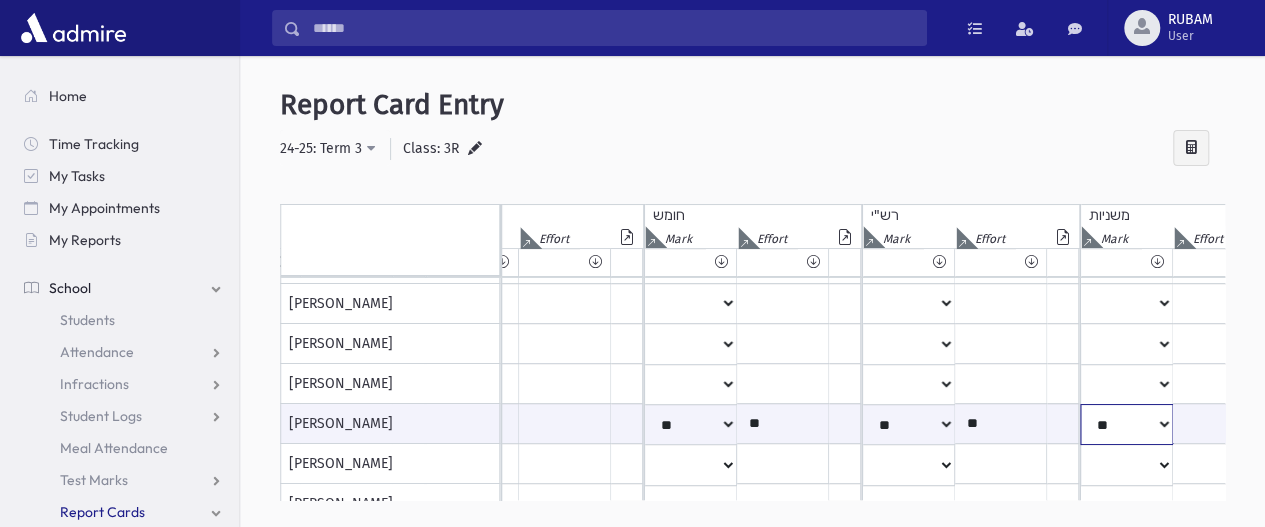 click on "*
**
**
*
**
**
*
**
**
*
**
**
**
***
**
***
**
***
***
***
***
**
***" at bounding box center (-399, 424) 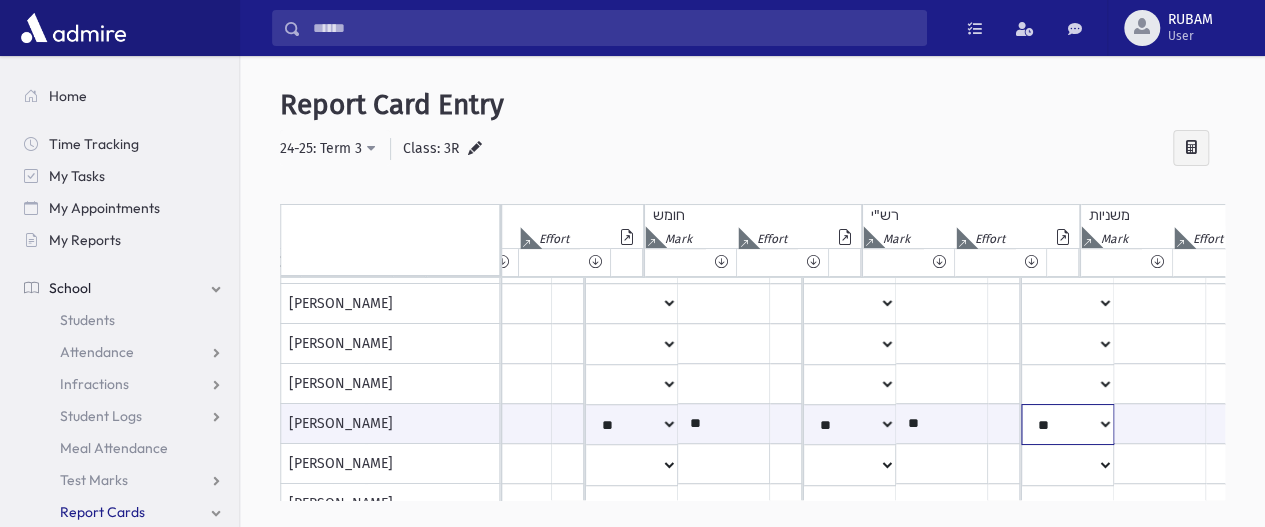 scroll, scrollTop: 0, scrollLeft: 1011, axis: horizontal 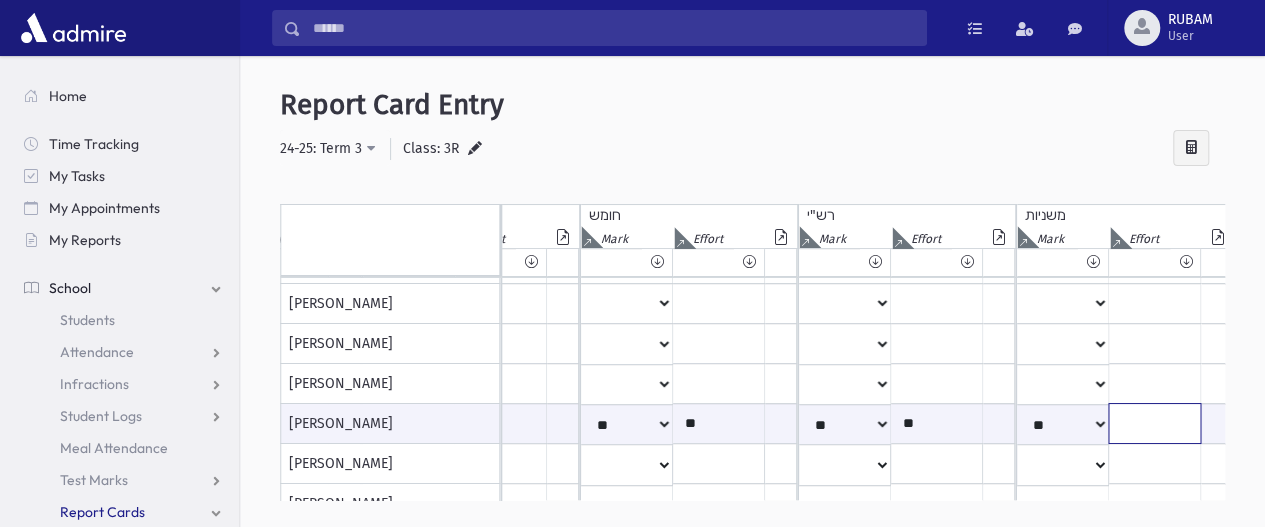 click at bounding box center [-372, 423] 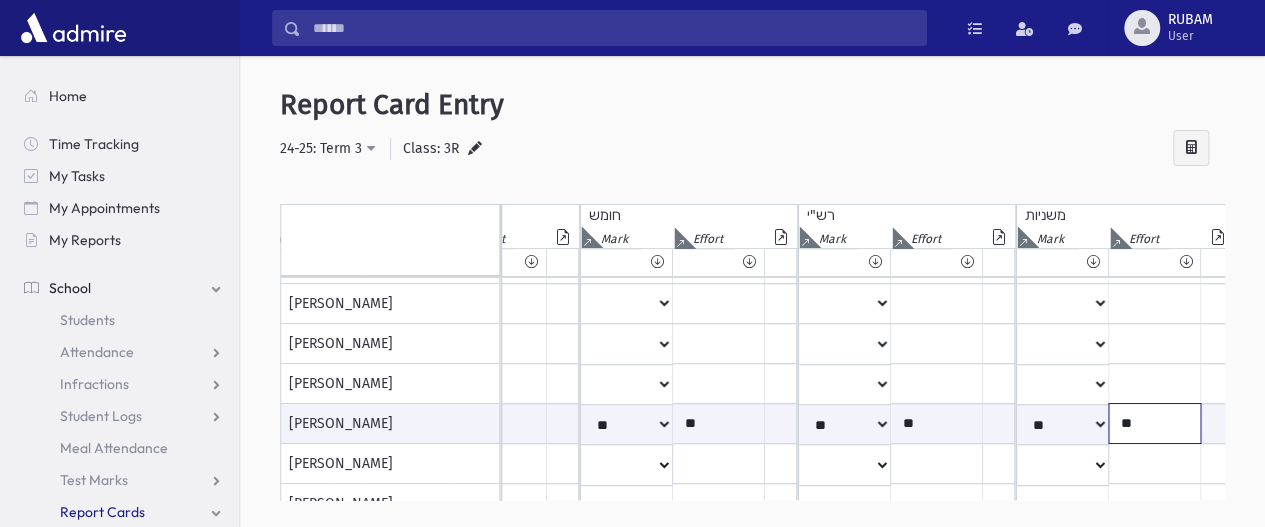 scroll, scrollTop: 34, scrollLeft: 1191, axis: both 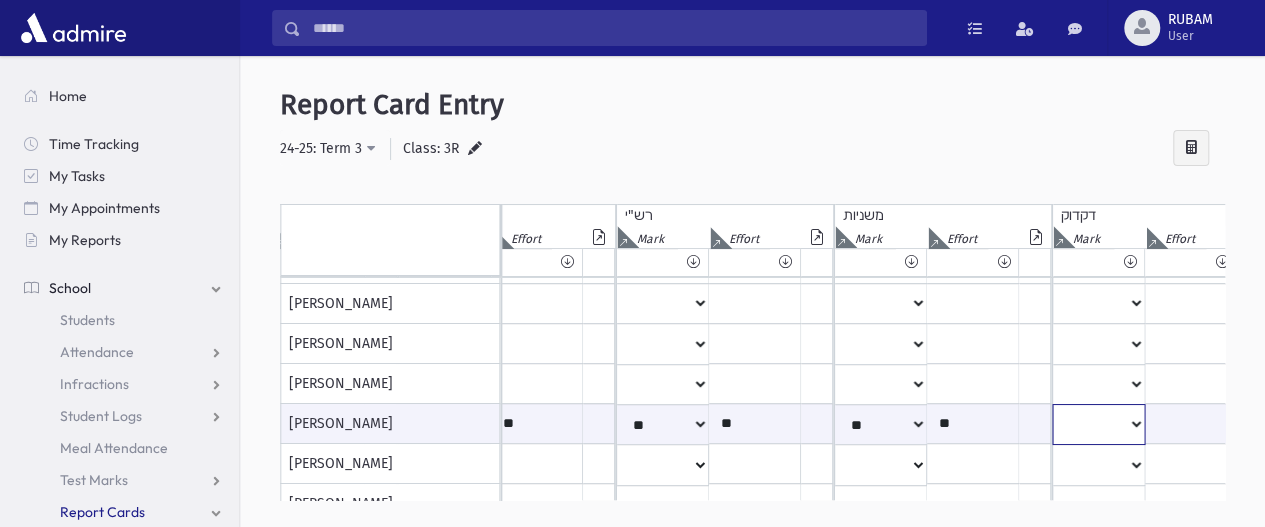 click on "*
**
**
*
**
**
*
**
**
*
**
**
**
***
**
***
**
***
***
***
***
**
***" at bounding box center [-645, 424] 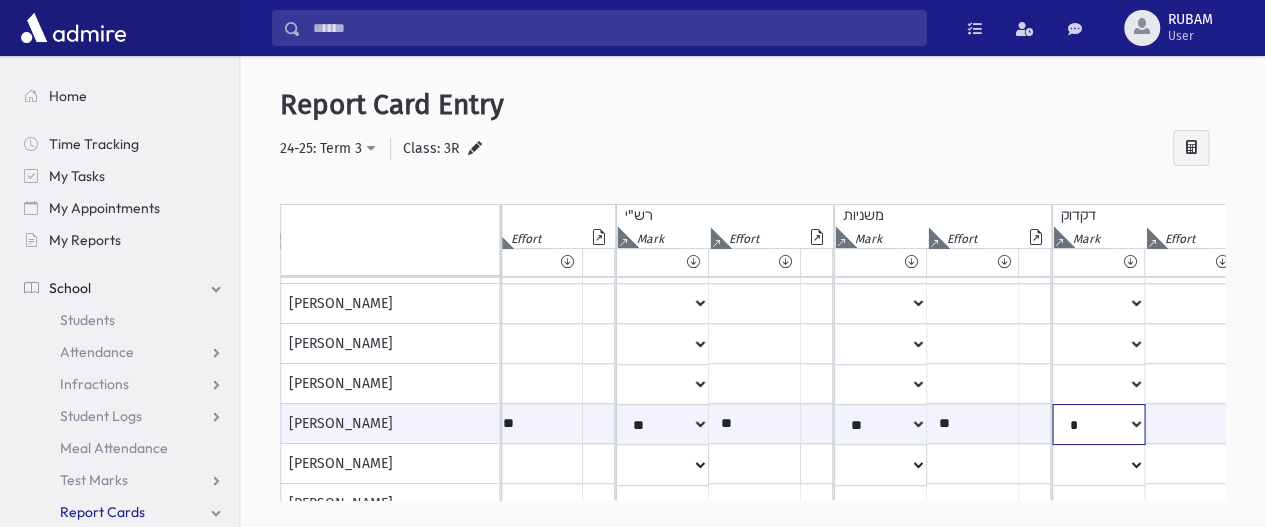 click on "*
**
**
*
**
**
*
**
**
*
**
**
**
***
**
***
**
***
***
***
***
**
***" at bounding box center [-645, 424] 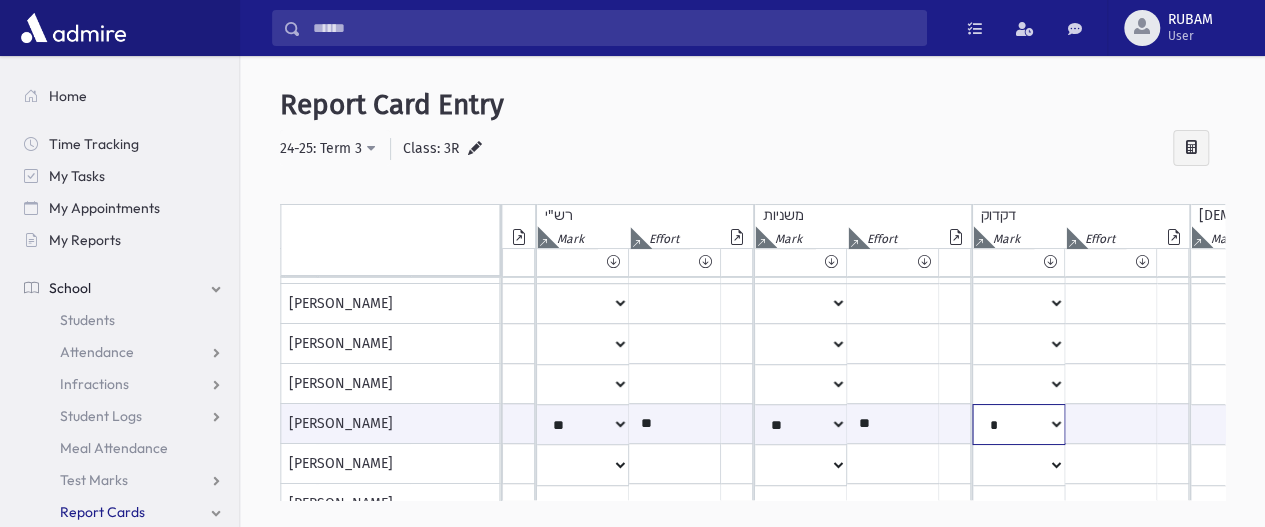scroll, scrollTop: 34, scrollLeft: 1274, axis: both 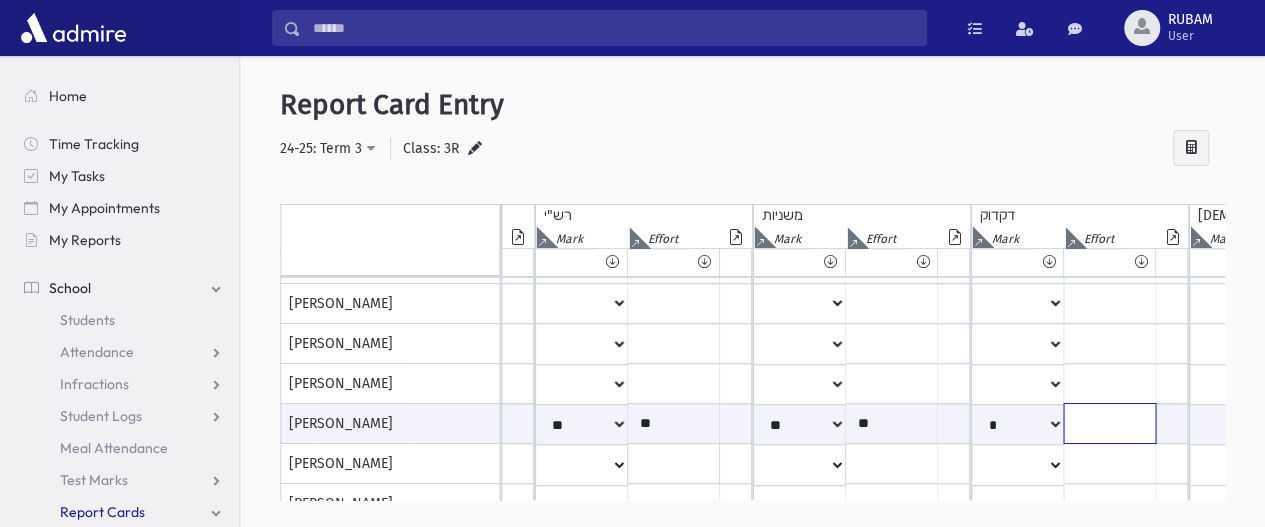 click at bounding box center (-635, 423) 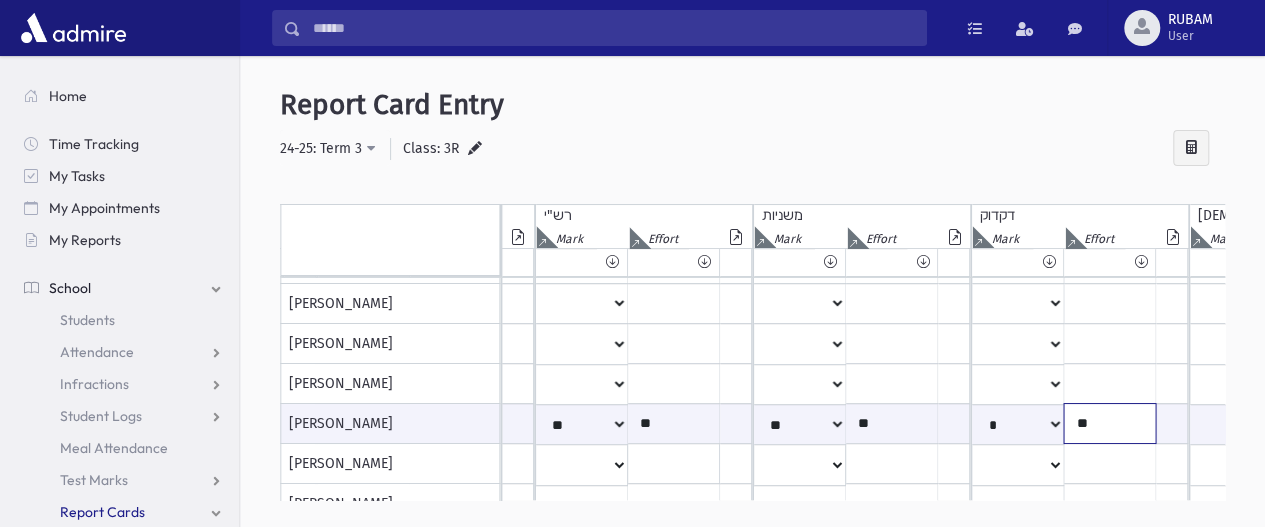 scroll, scrollTop: 34, scrollLeft: 1384, axis: both 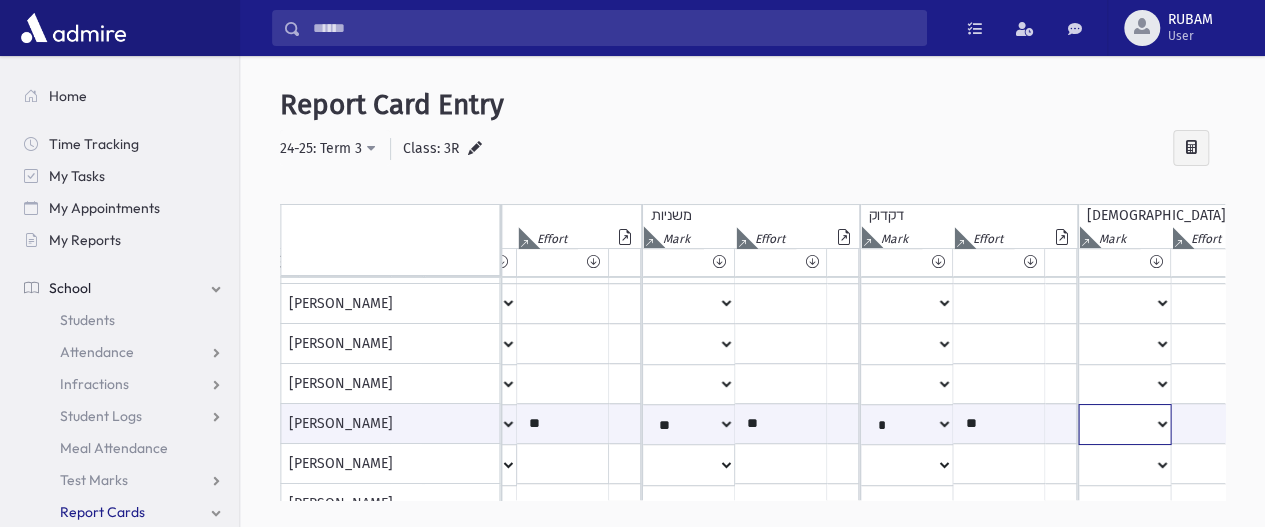 click on "*
**
**
*
**
**
*
**
**
*
**
**
**
***
**
***
**
***
***
***
***
**
***" at bounding box center (-837, 424) 